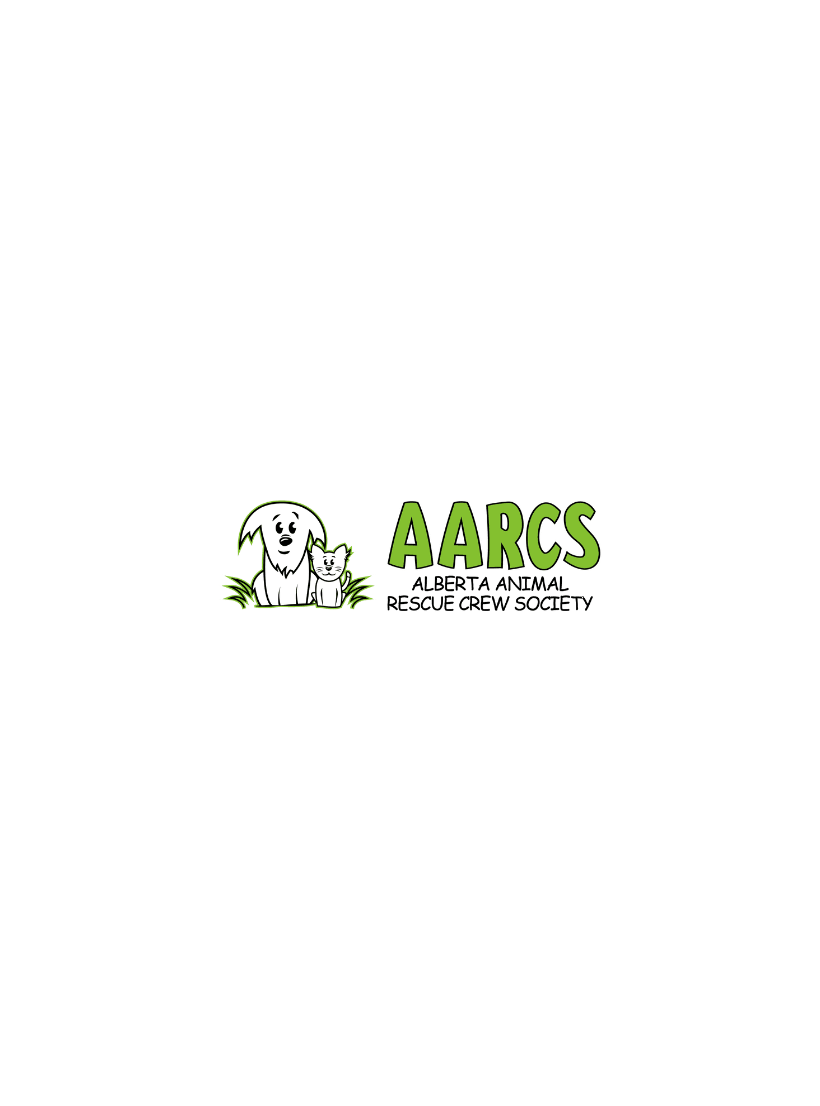 scroll, scrollTop: 0, scrollLeft: 0, axis: both 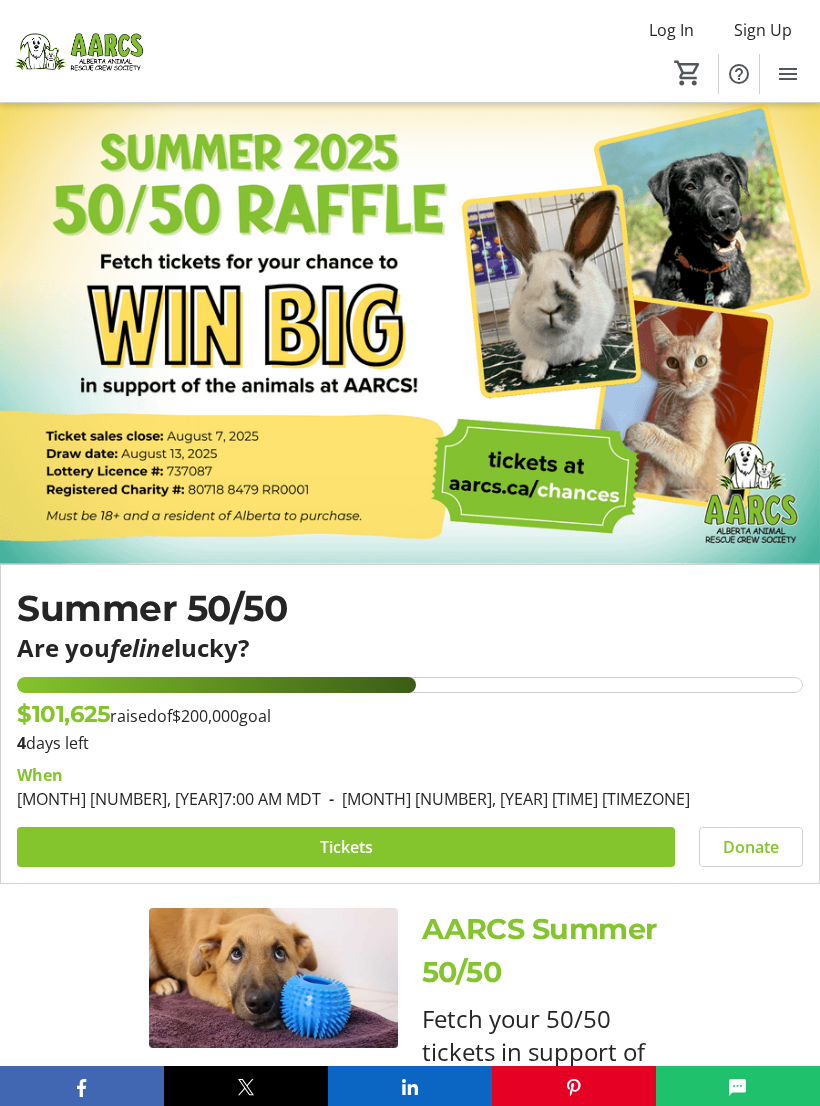 click at bounding box center [346, 847] 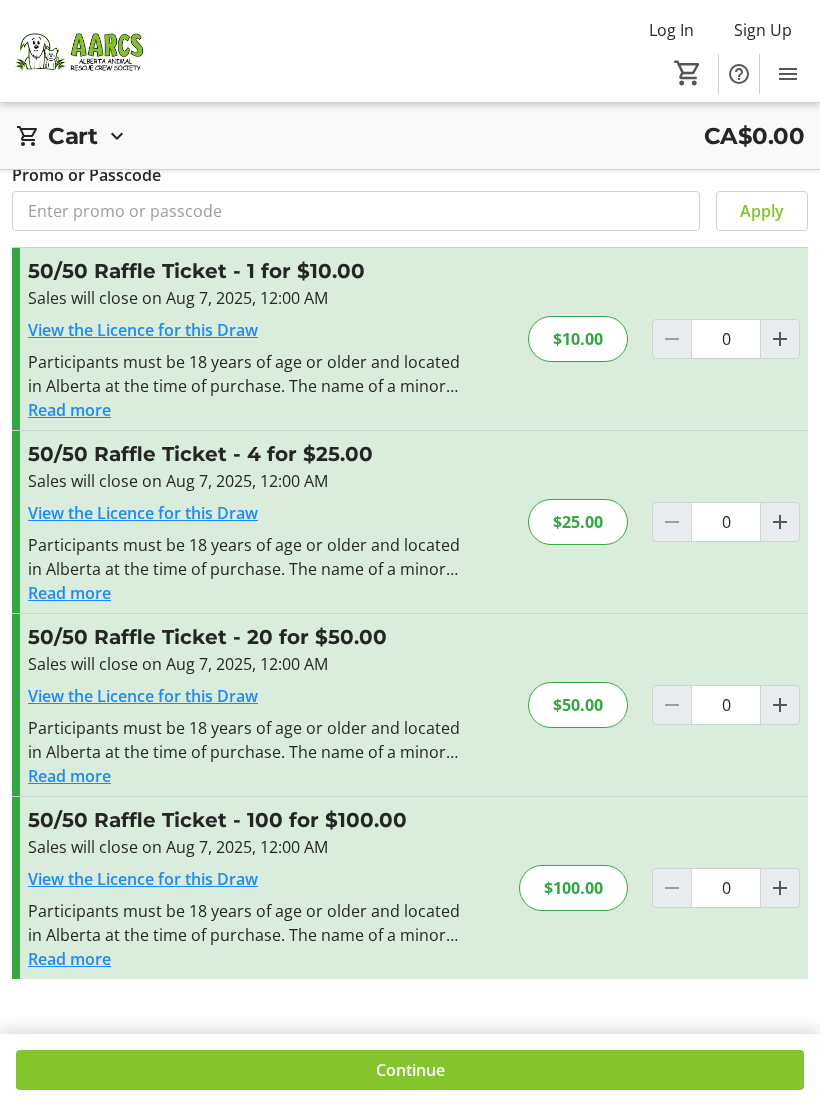scroll, scrollTop: 72, scrollLeft: 0, axis: vertical 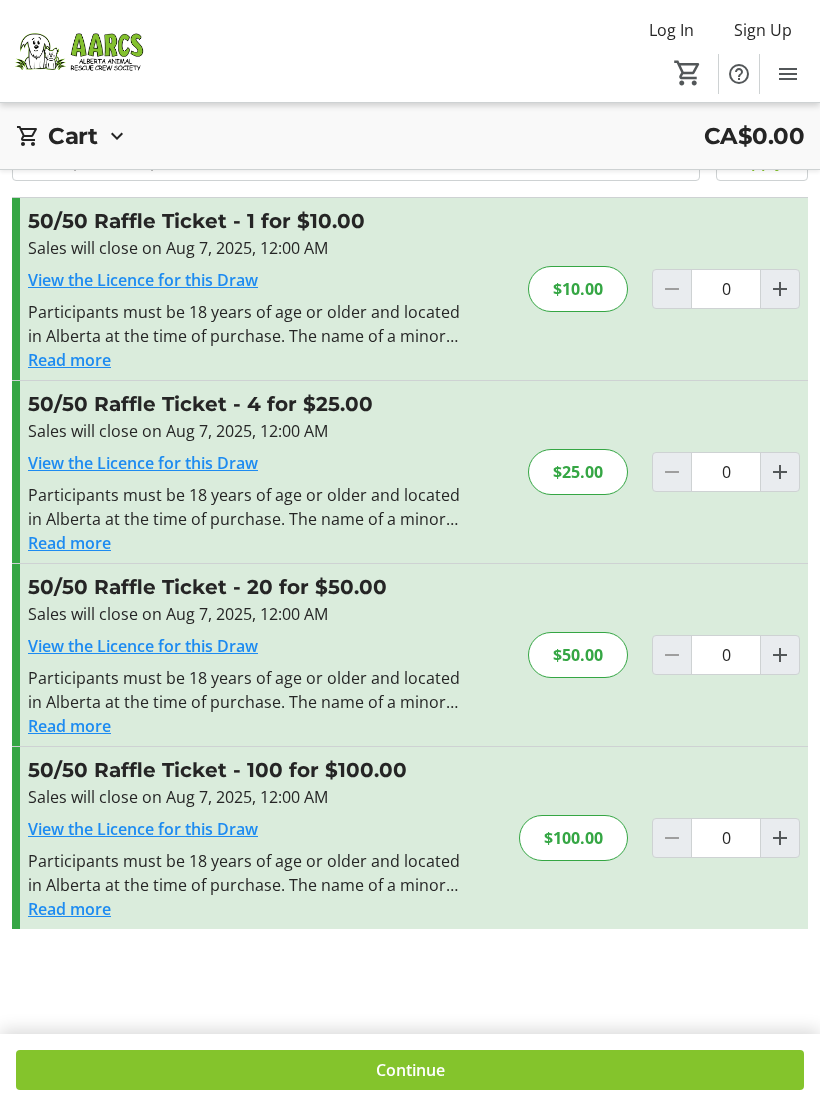 click 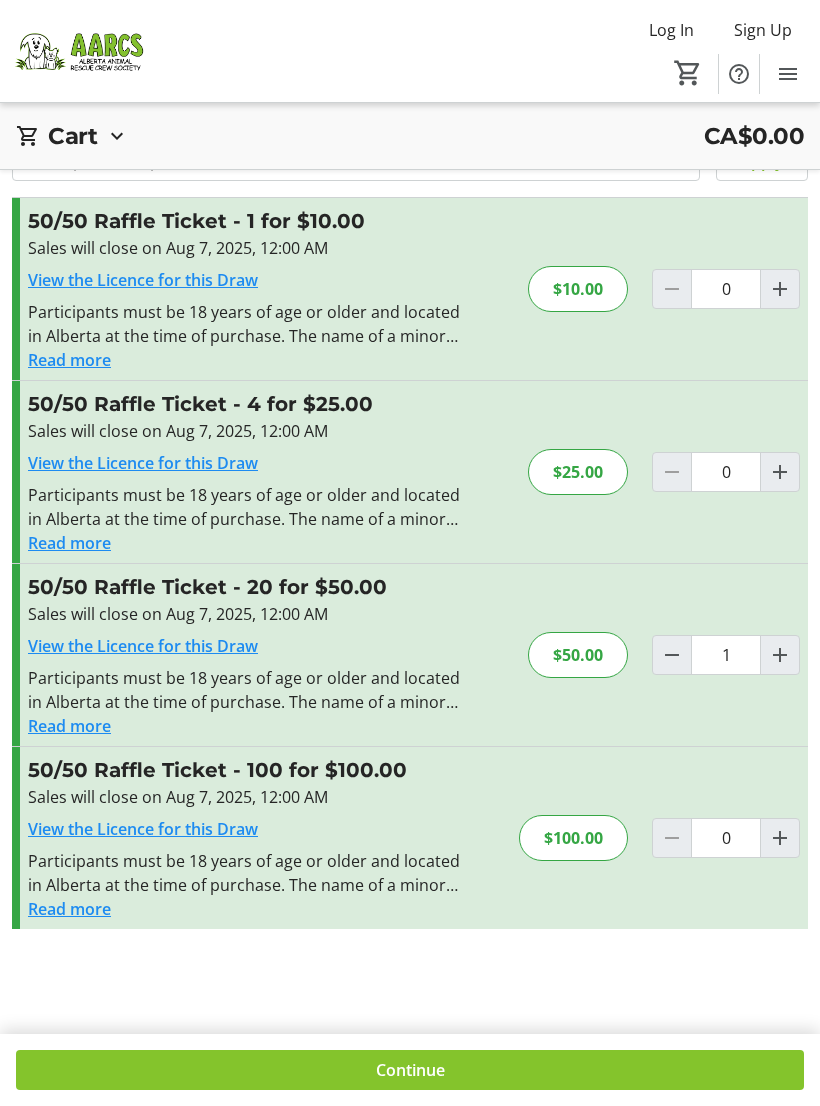 click on "Continue" 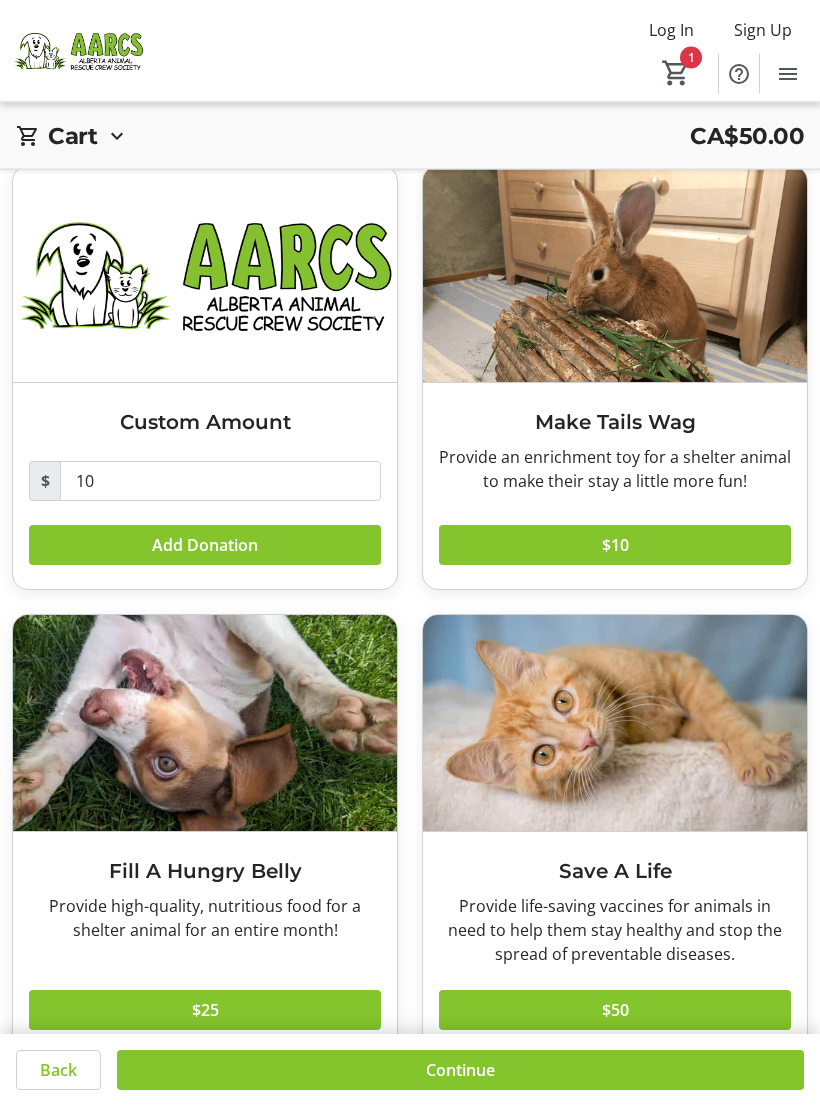 scroll, scrollTop: 92, scrollLeft: 0, axis: vertical 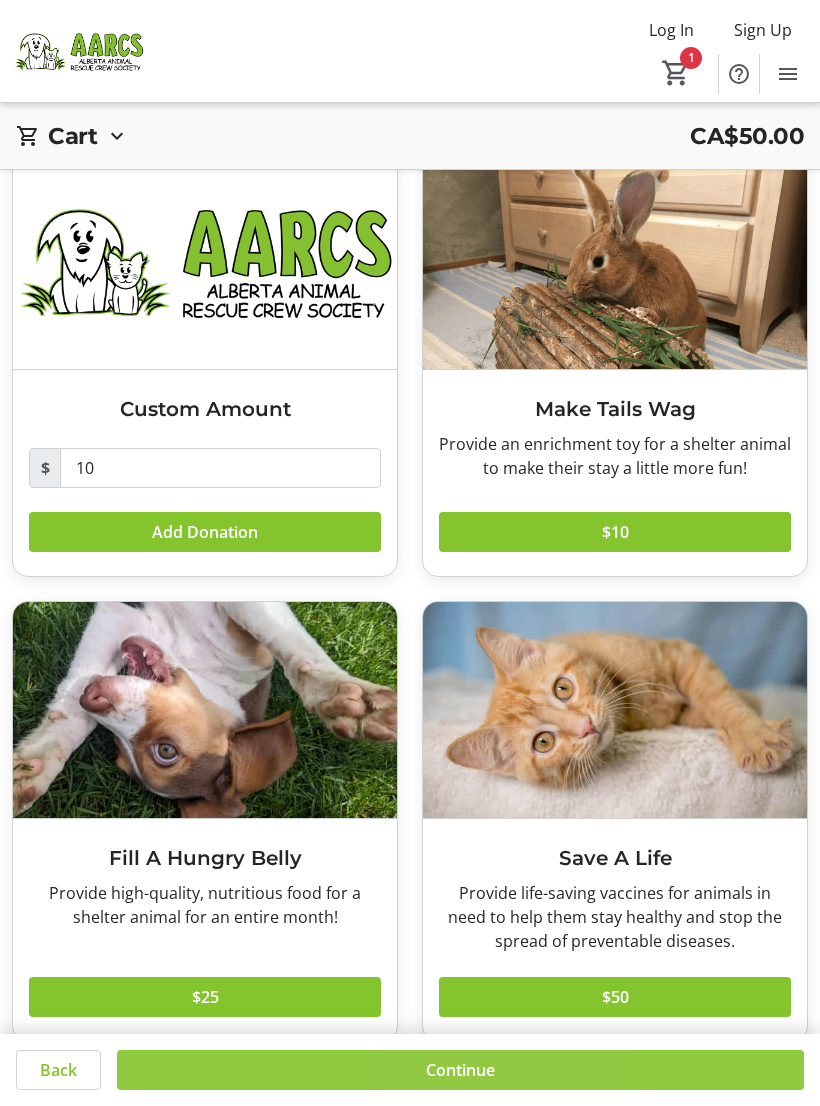 click on "Continue" 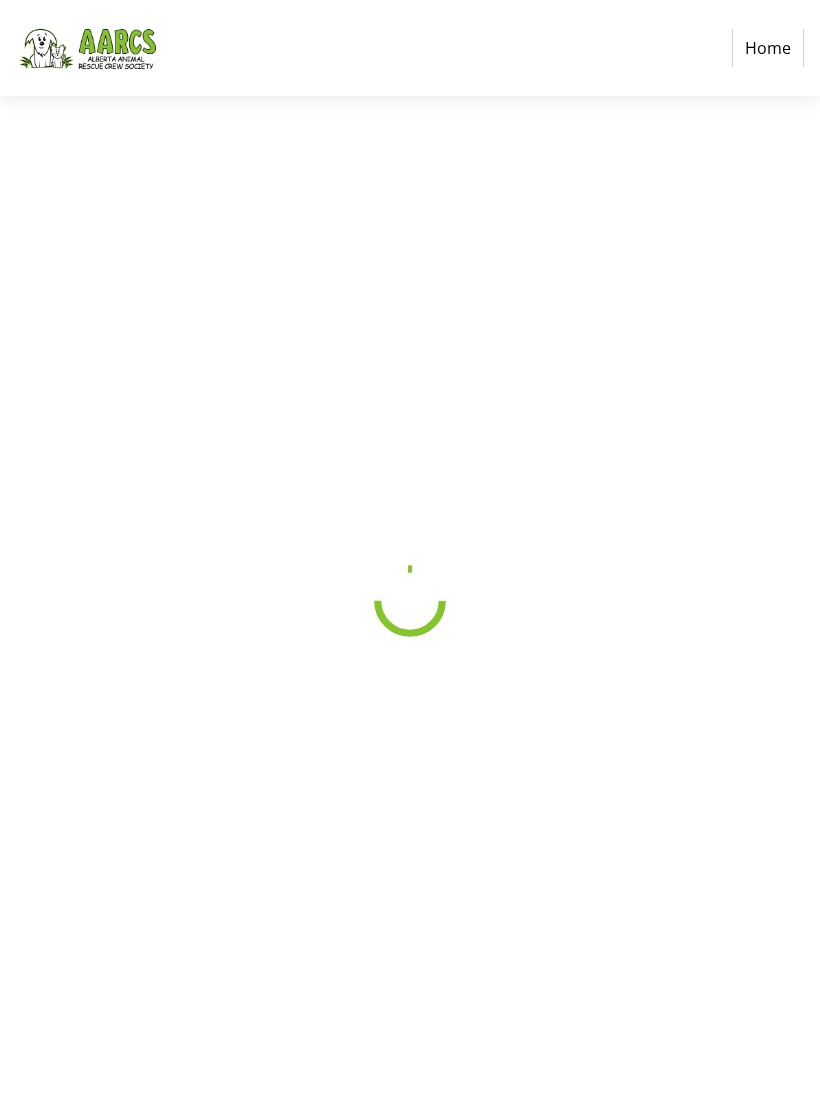 scroll, scrollTop: 0, scrollLeft: 0, axis: both 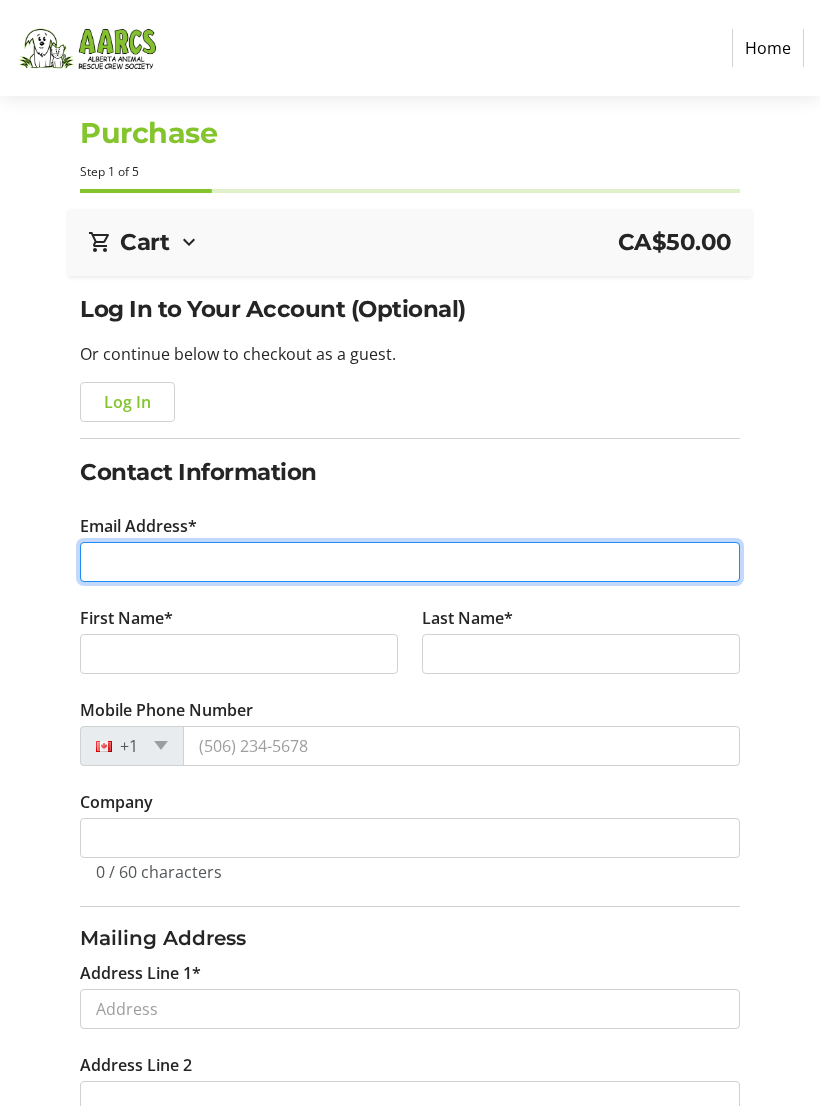 click on "Email Address*" at bounding box center [409, 562] 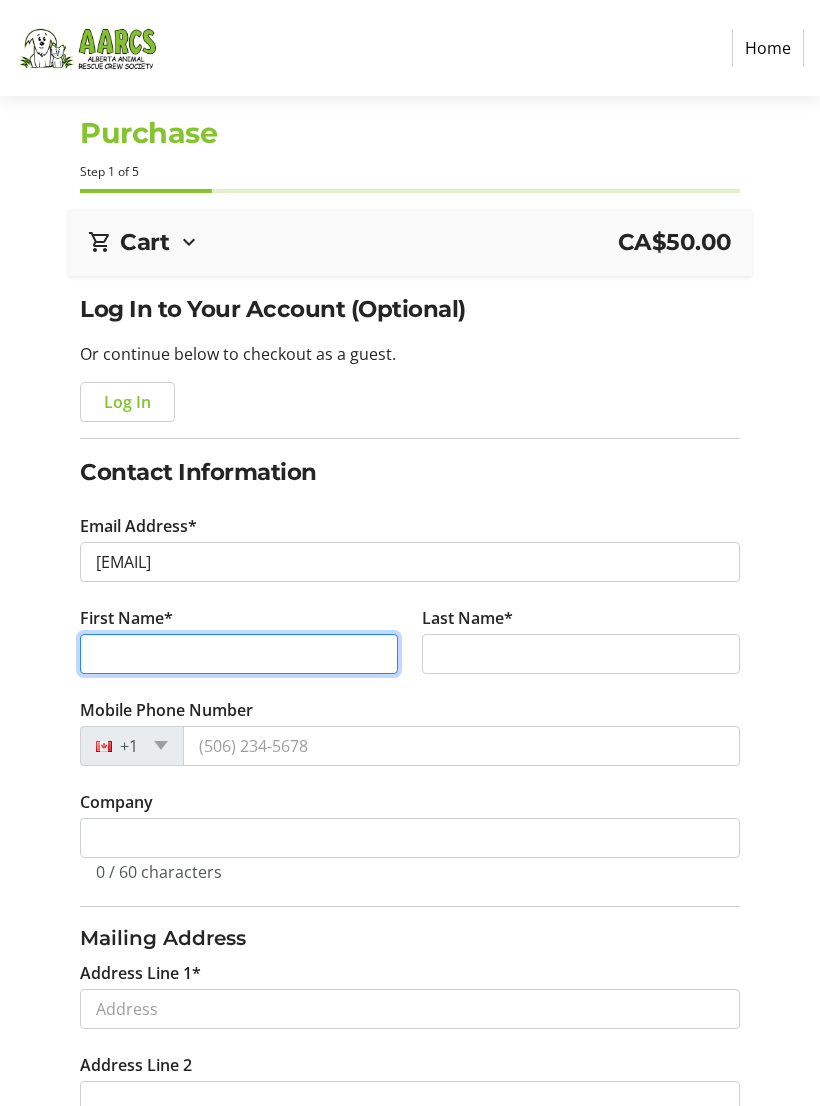 type on "[LAST]" 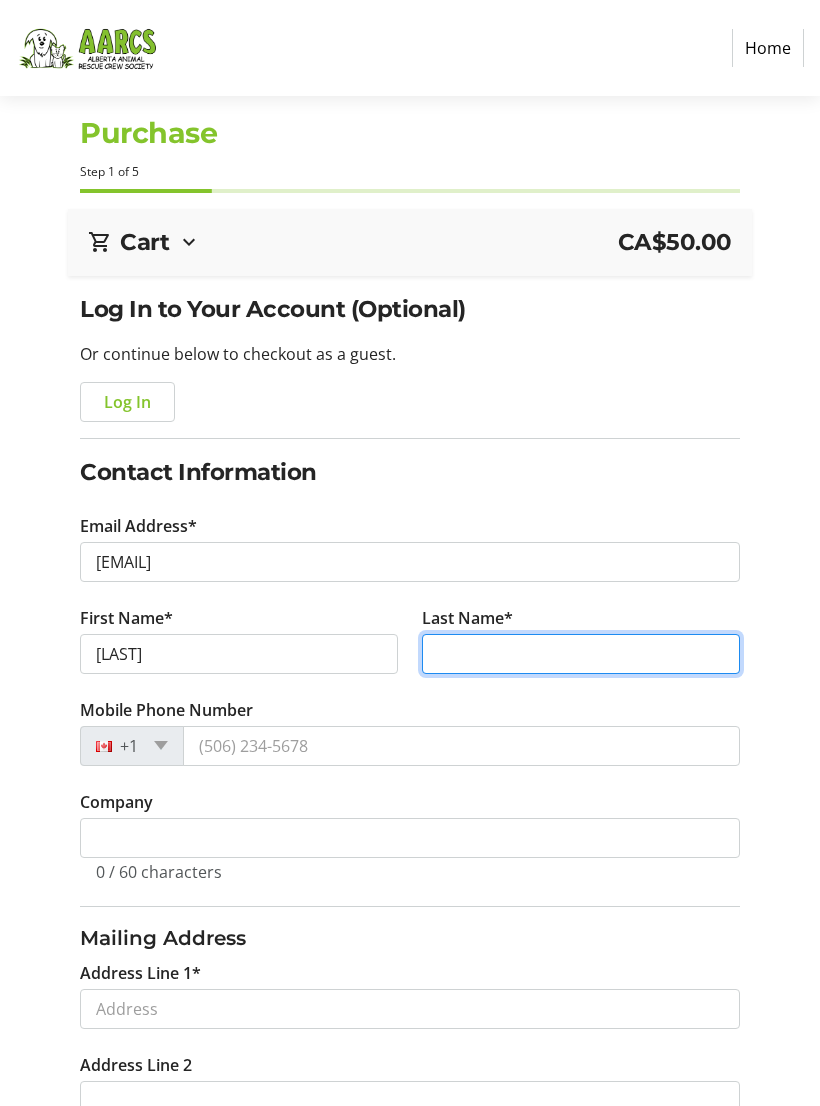 type on "[LAST]" 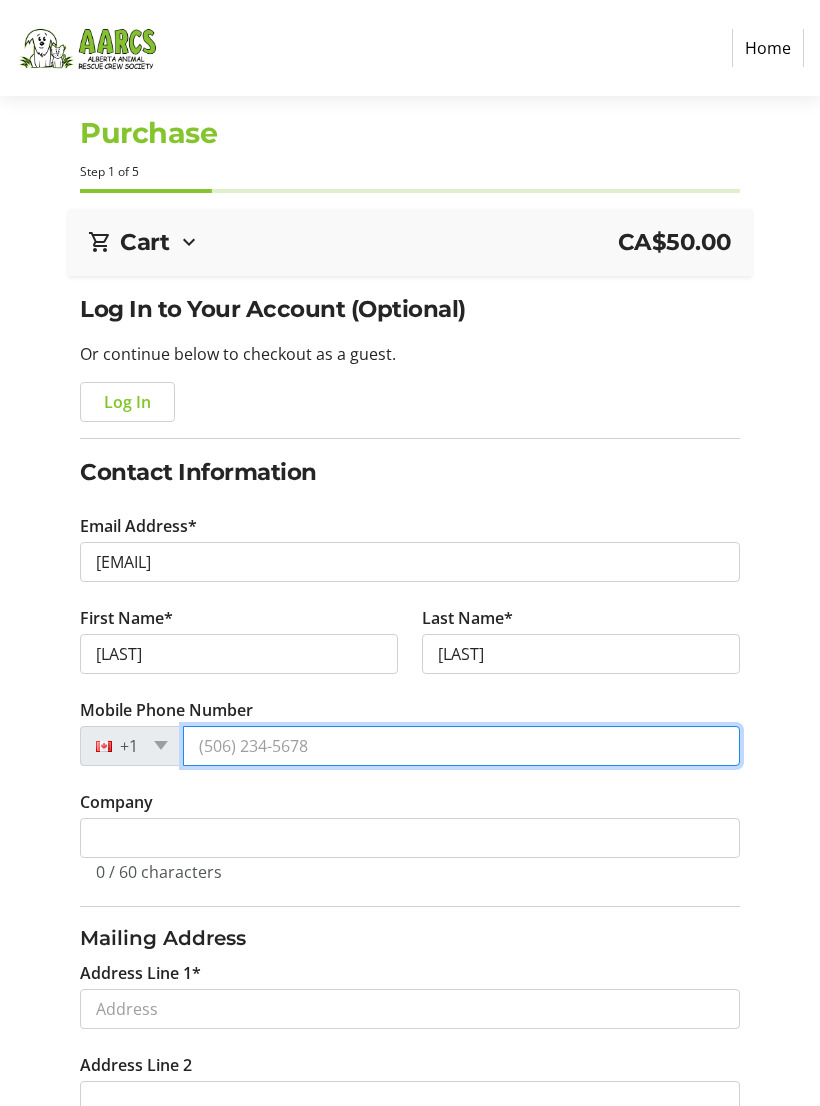 click on "Mobile Phone Number" at bounding box center (461, 746) 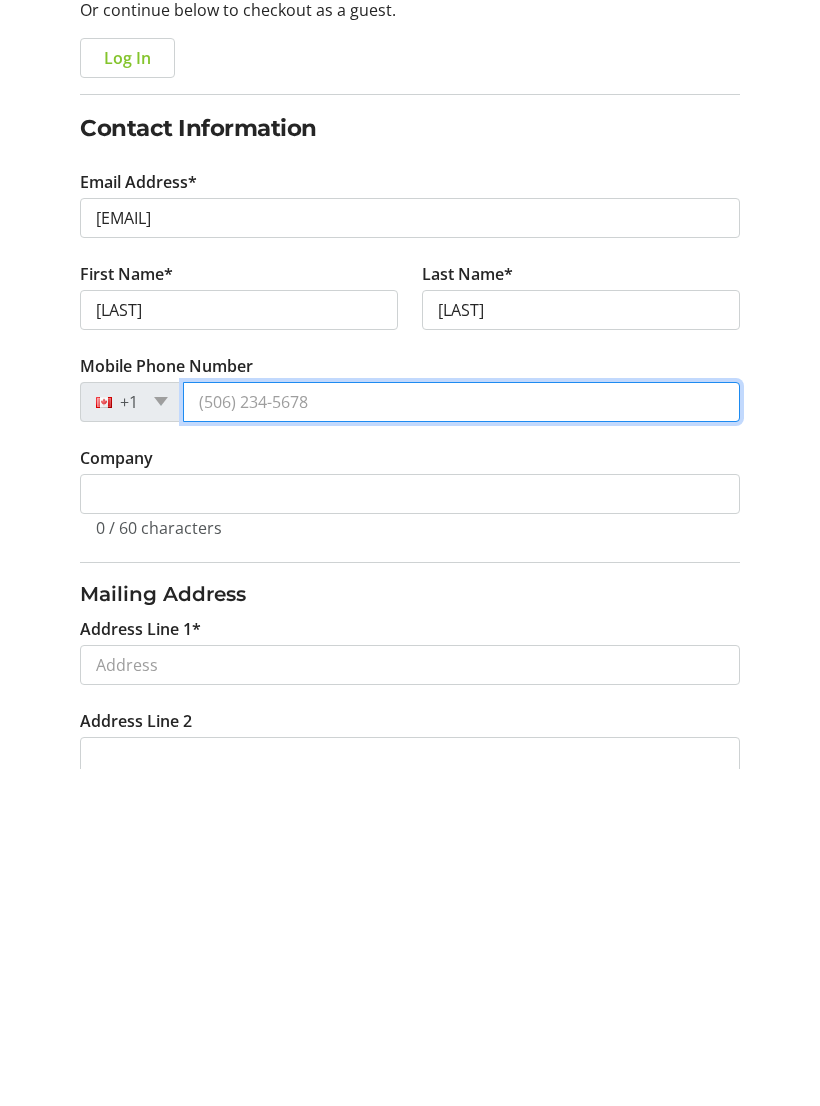 type on "([PHONE])" 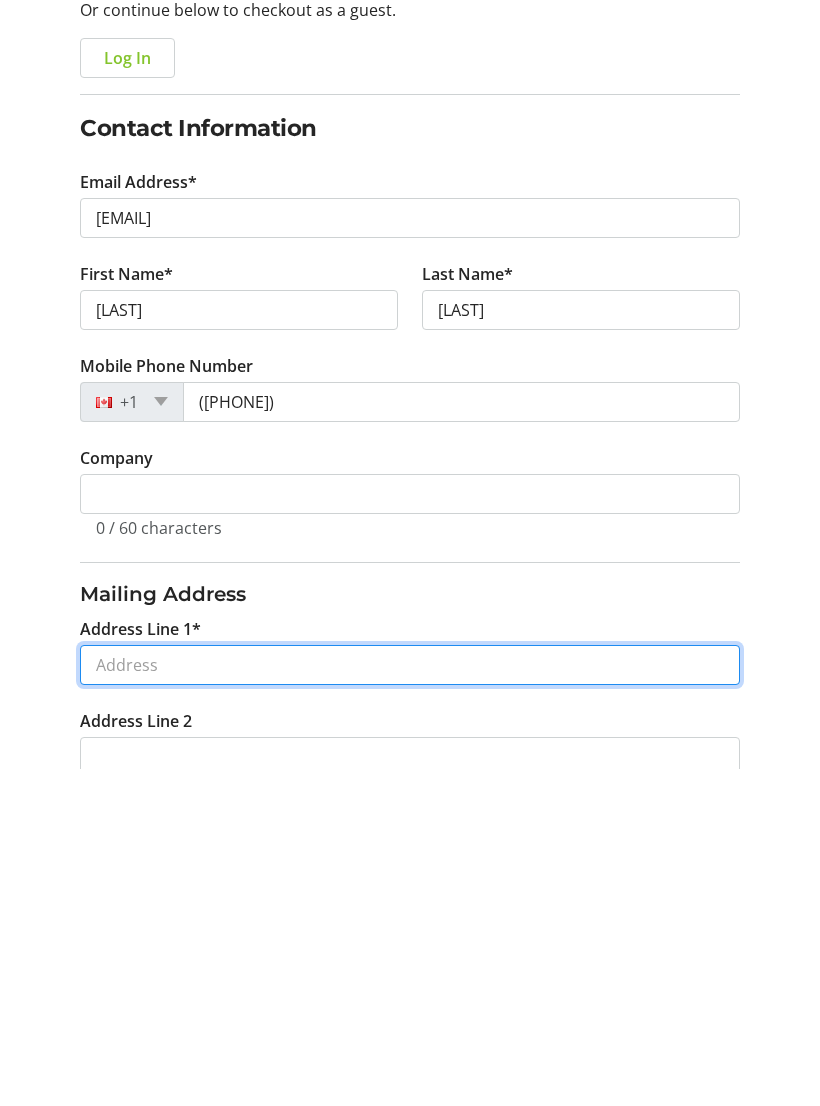 click on "Address Line 1*" at bounding box center (409, 1002) 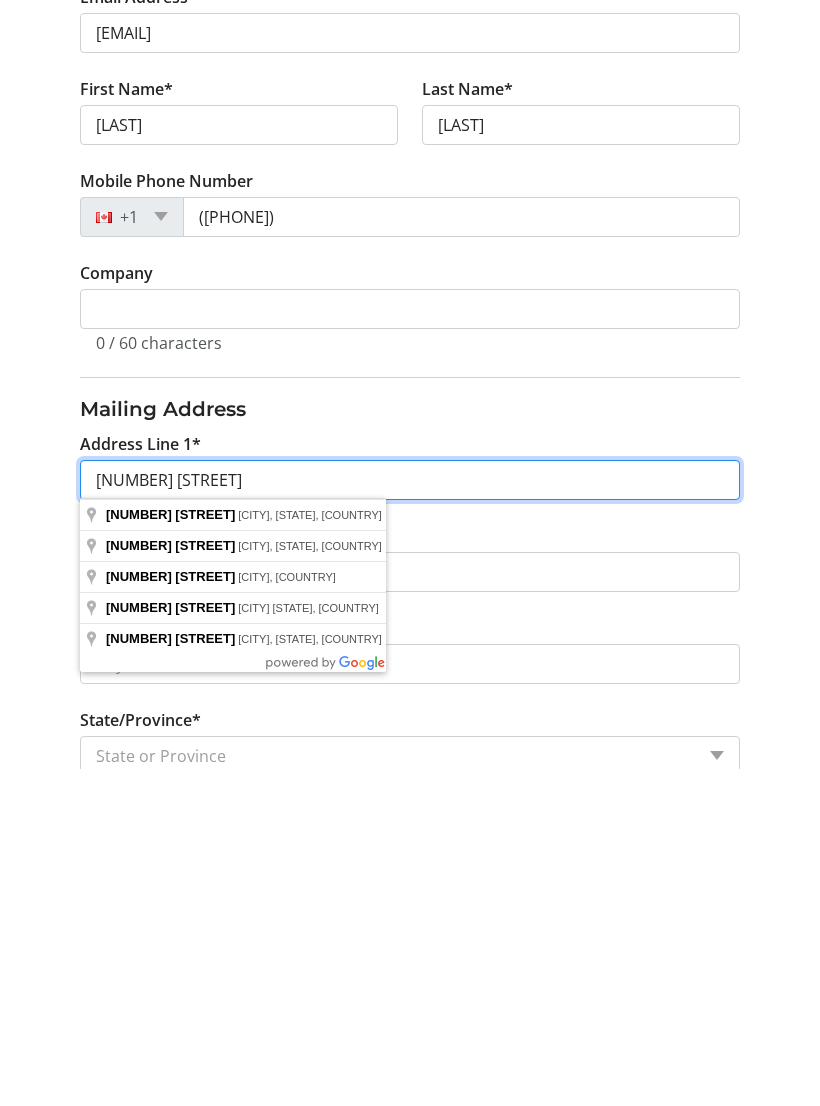 type on "[NUMBER] [STREET]" 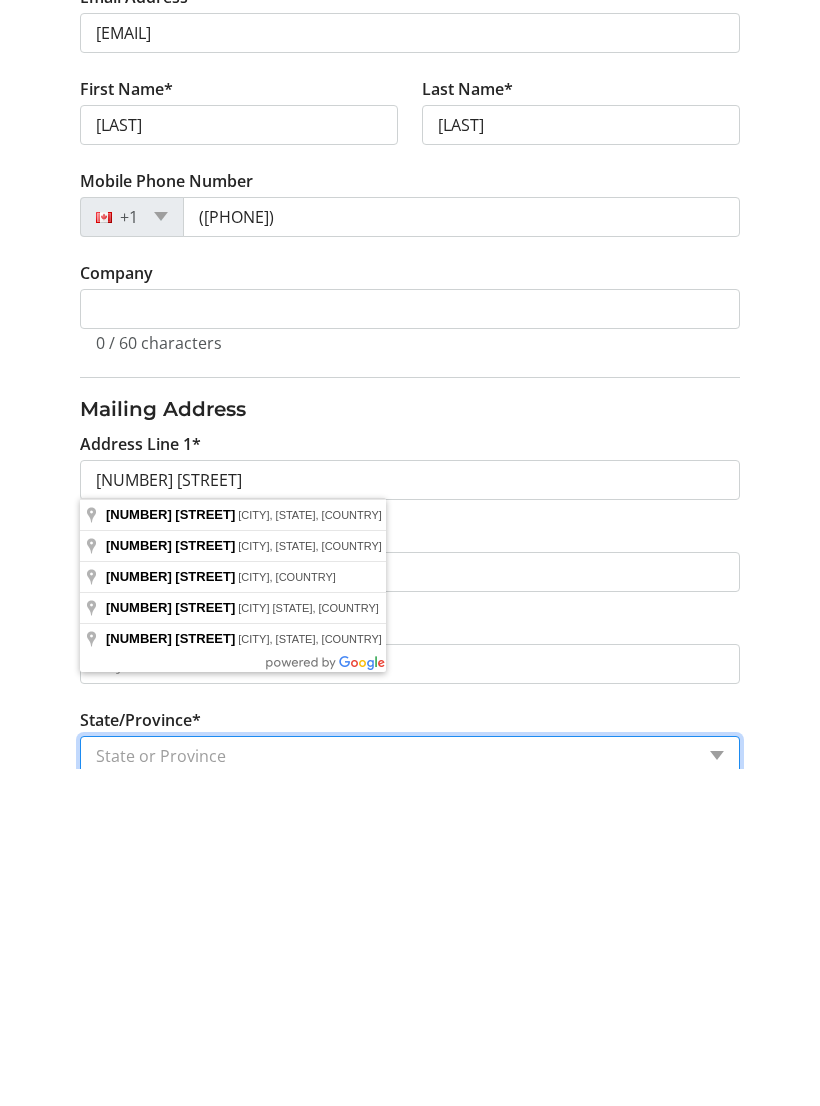 click on "State or Province  State or Province   Alberta   British Columbia   Manitoba   New Brunswick   Newfoundland and Labrador   Nova Scotia   Ontario   Prince Edward Island   Quebec   Saskatchewan   Northwest Territories   Nunavut   Yukon" at bounding box center [409, 1093] 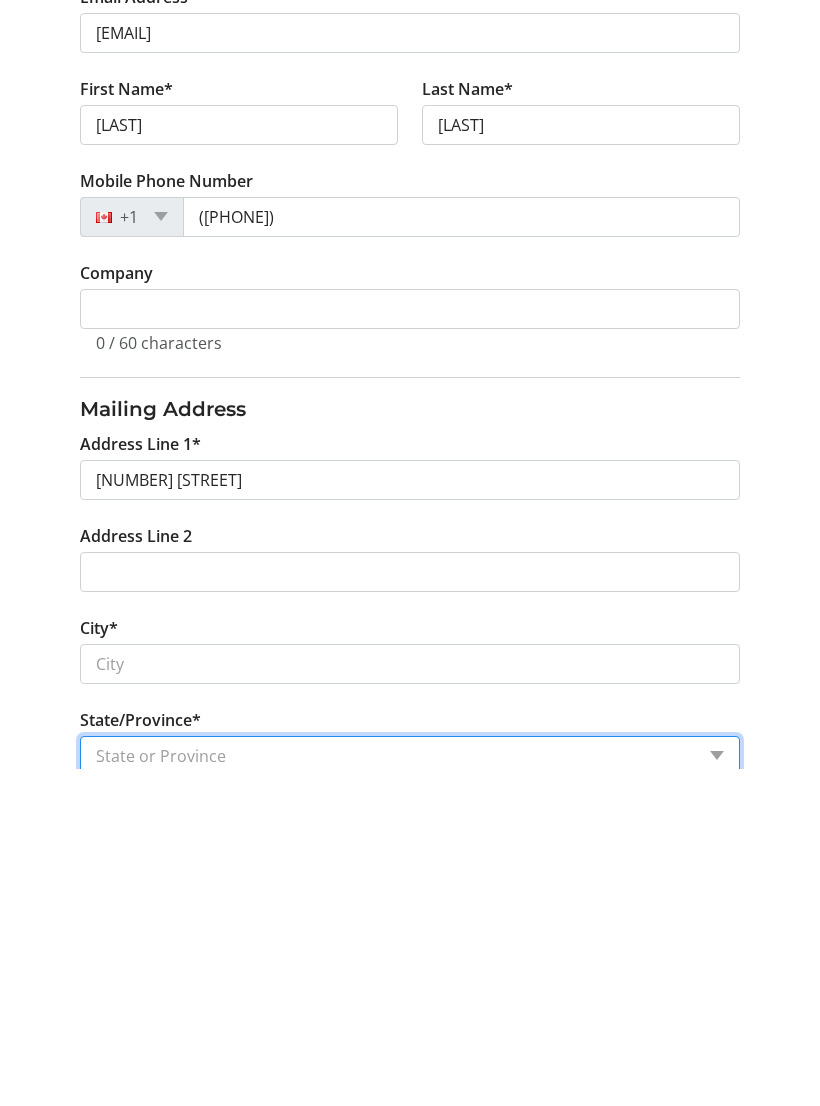 scroll, scrollTop: 530, scrollLeft: 0, axis: vertical 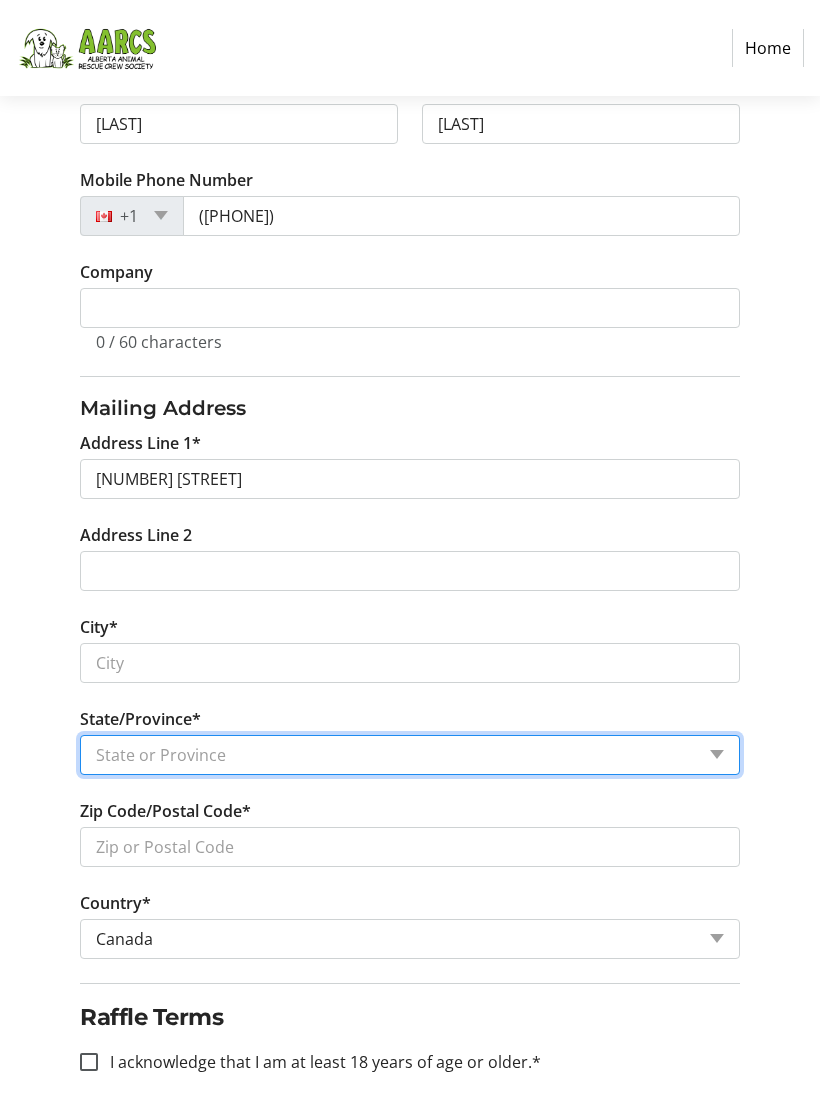 select on "AB" 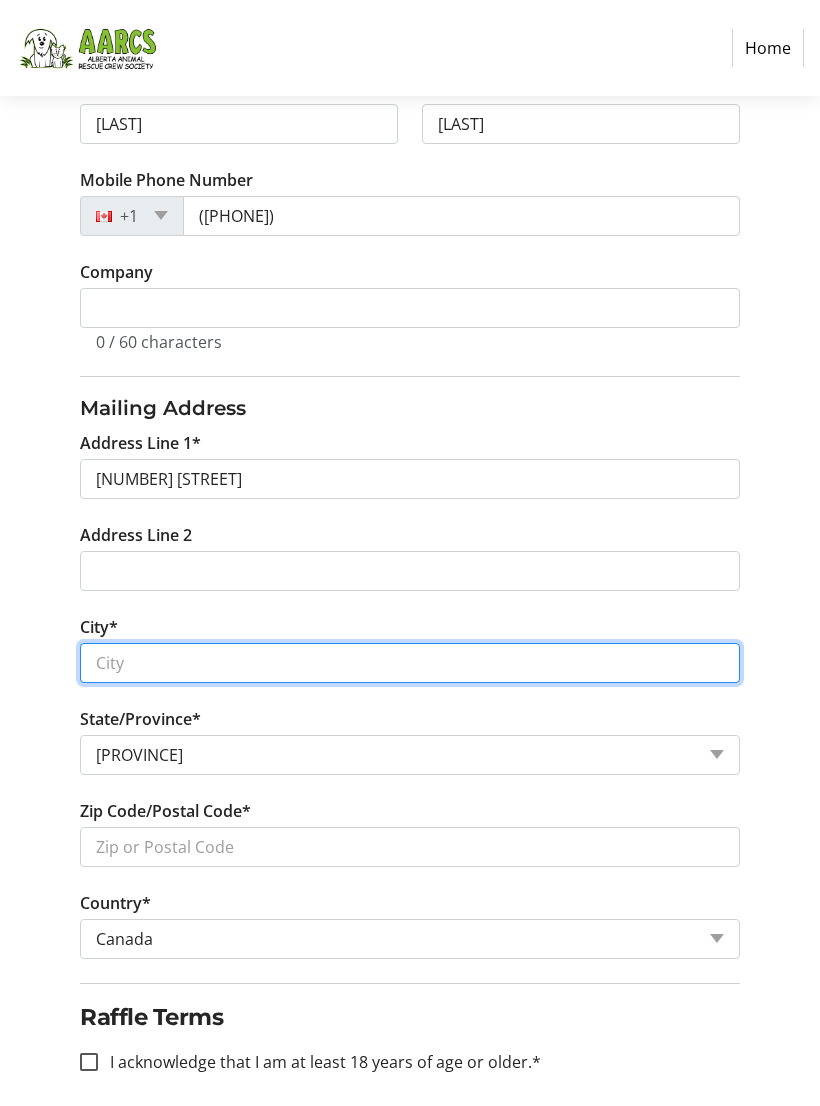 click on "City*" at bounding box center [409, 663] 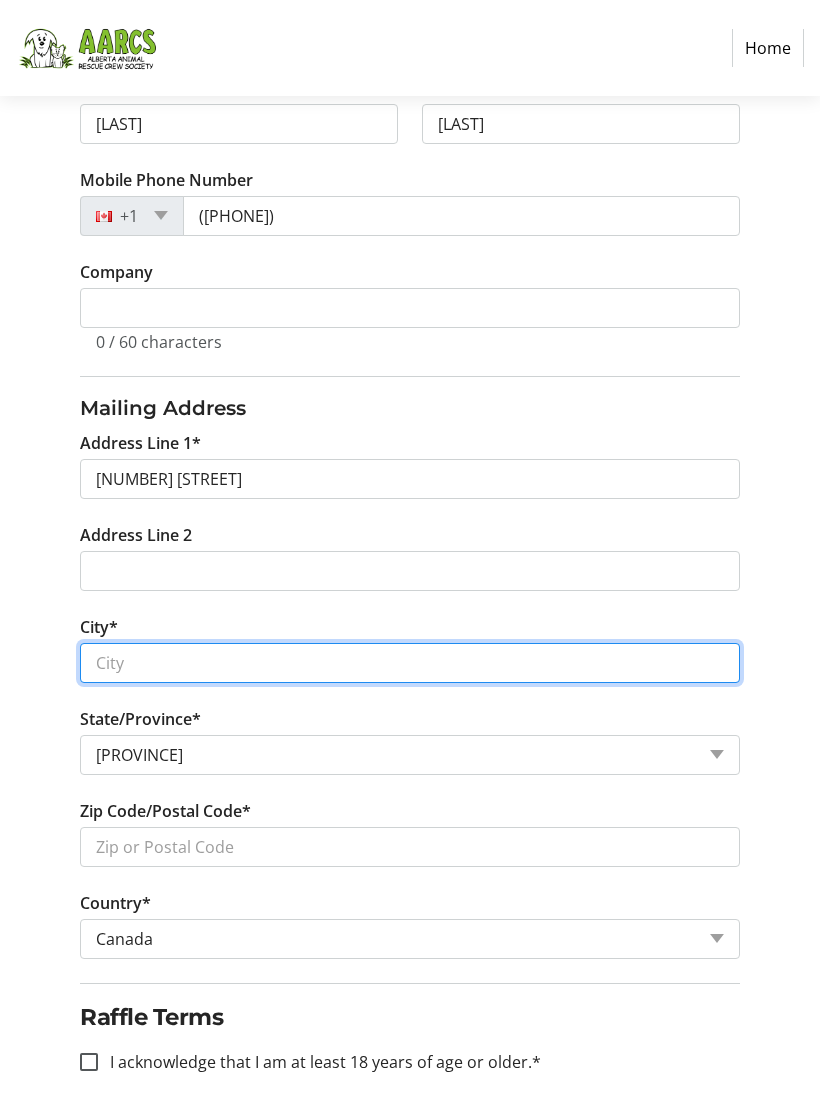 scroll, scrollTop: 529, scrollLeft: 0, axis: vertical 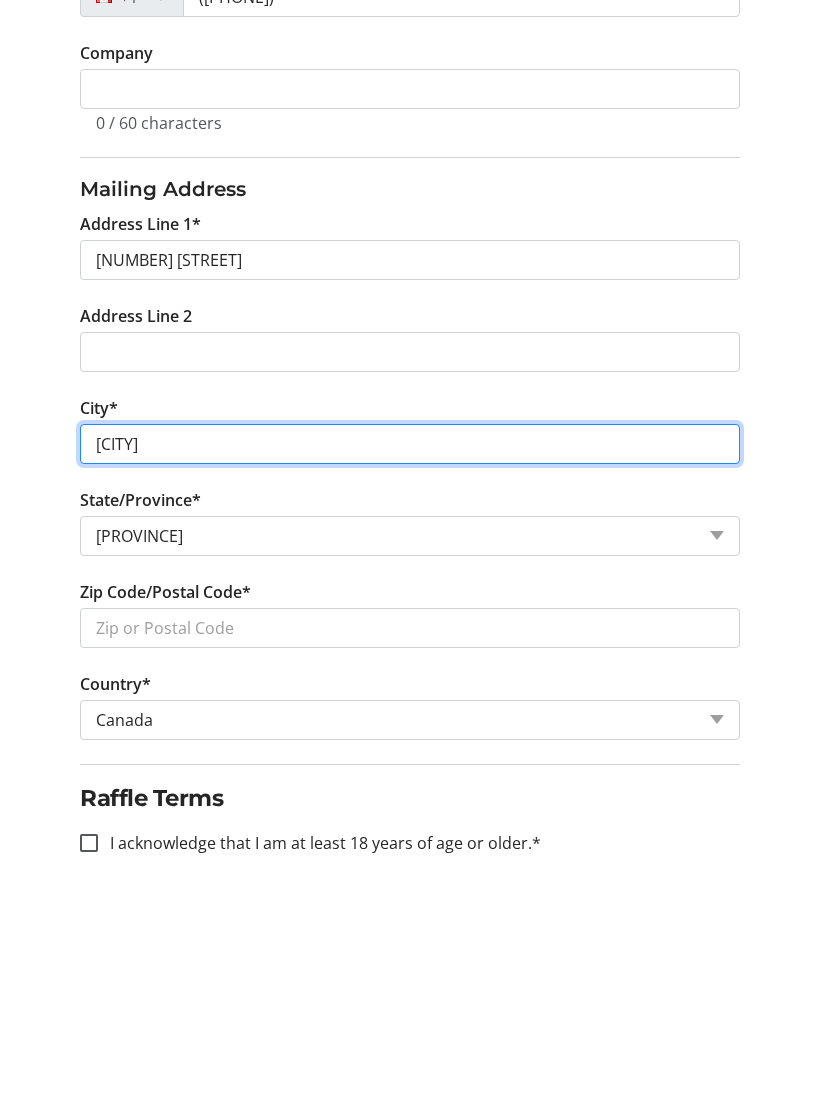 type on "[CITY]" 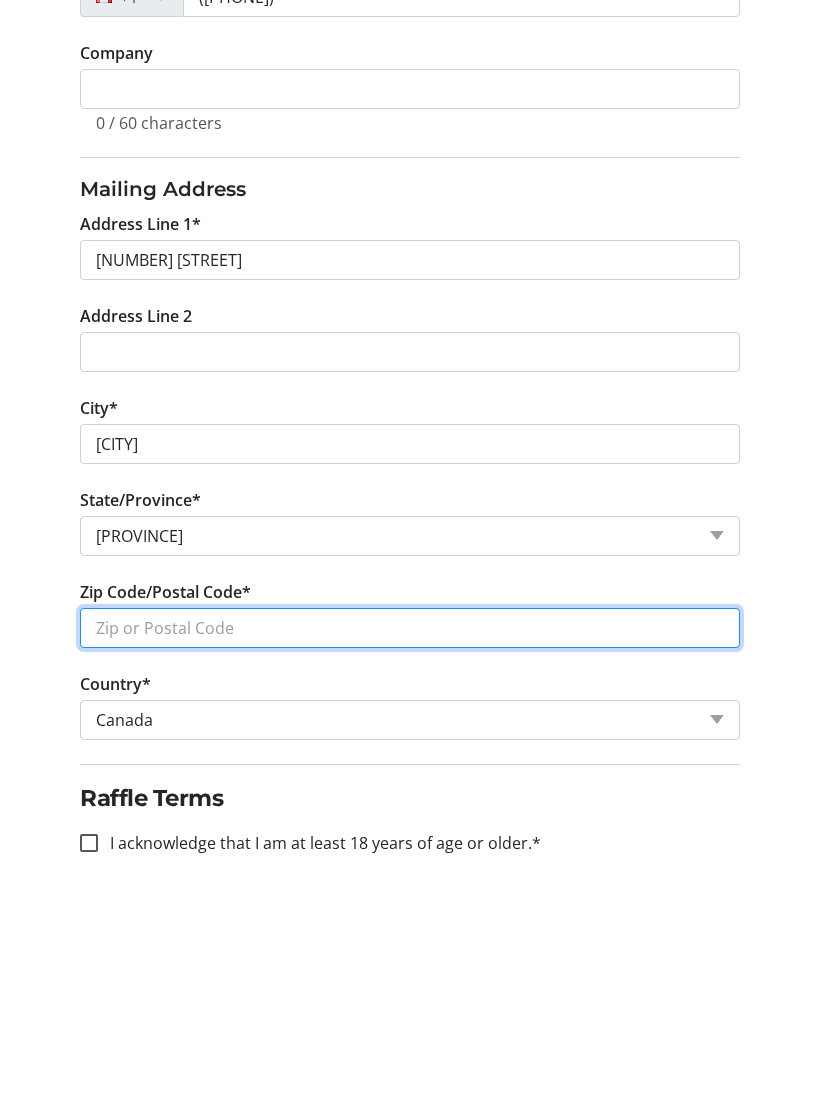 click on "Zip Code/Postal Code*" at bounding box center [409, 848] 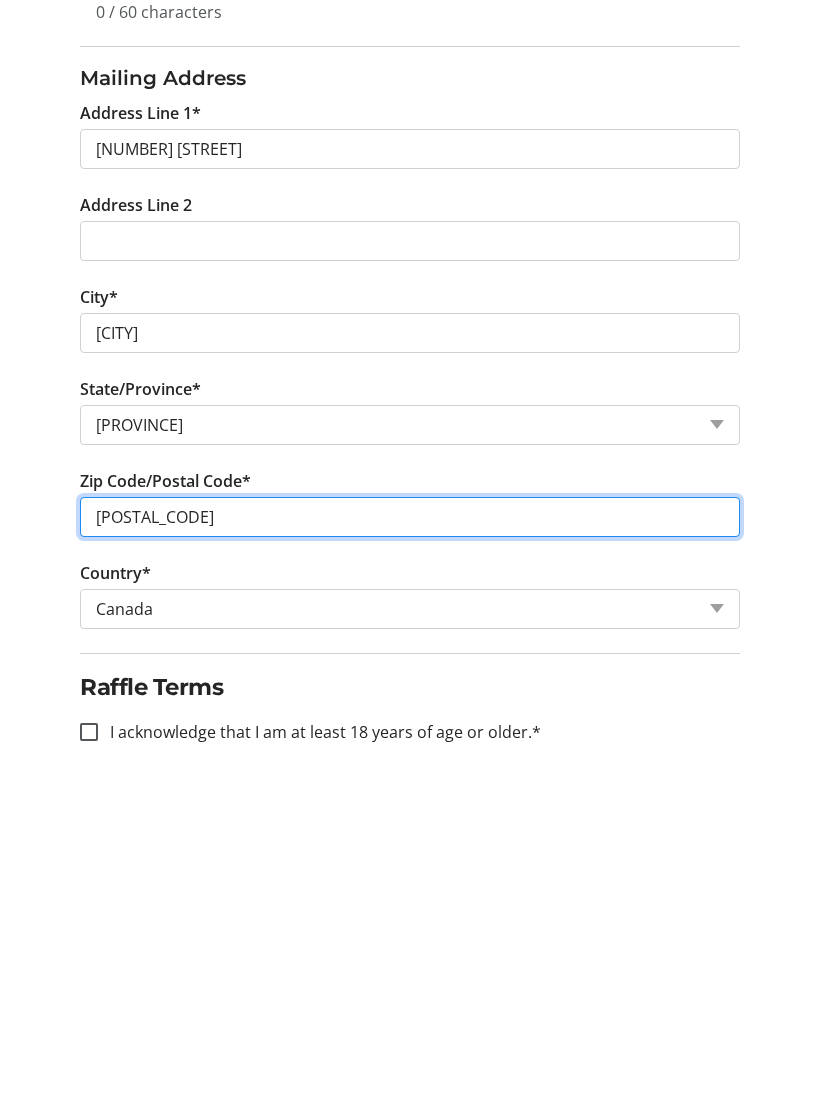 scroll, scrollTop: 624, scrollLeft: 0, axis: vertical 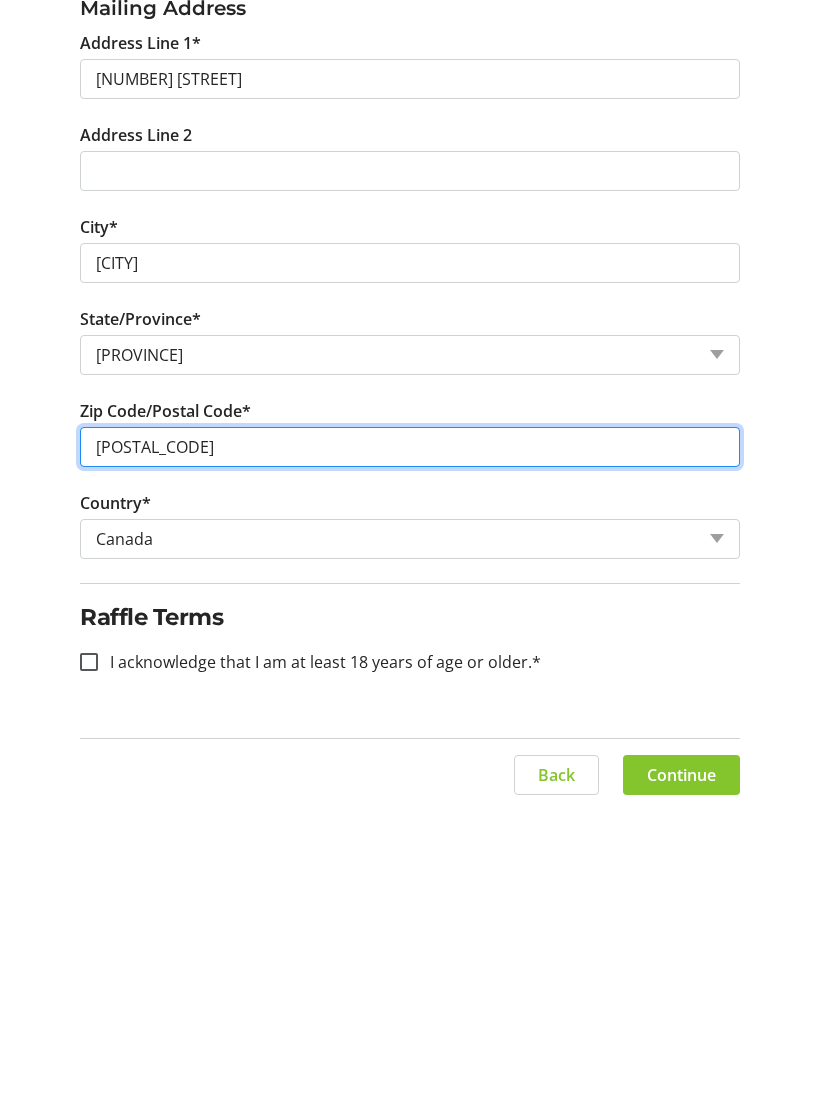type on "[POSTAL_CODE]" 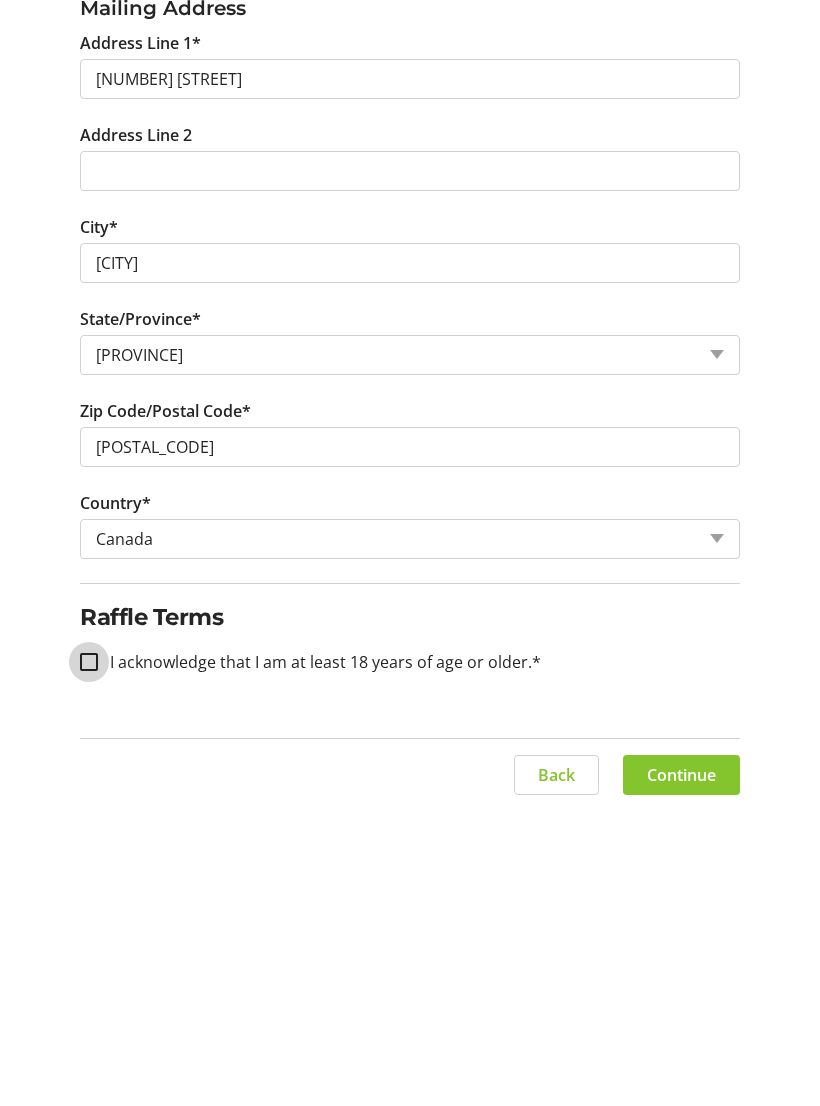 click on "I acknowledge that I am at least 18 years of age or older.*" at bounding box center (89, 968) 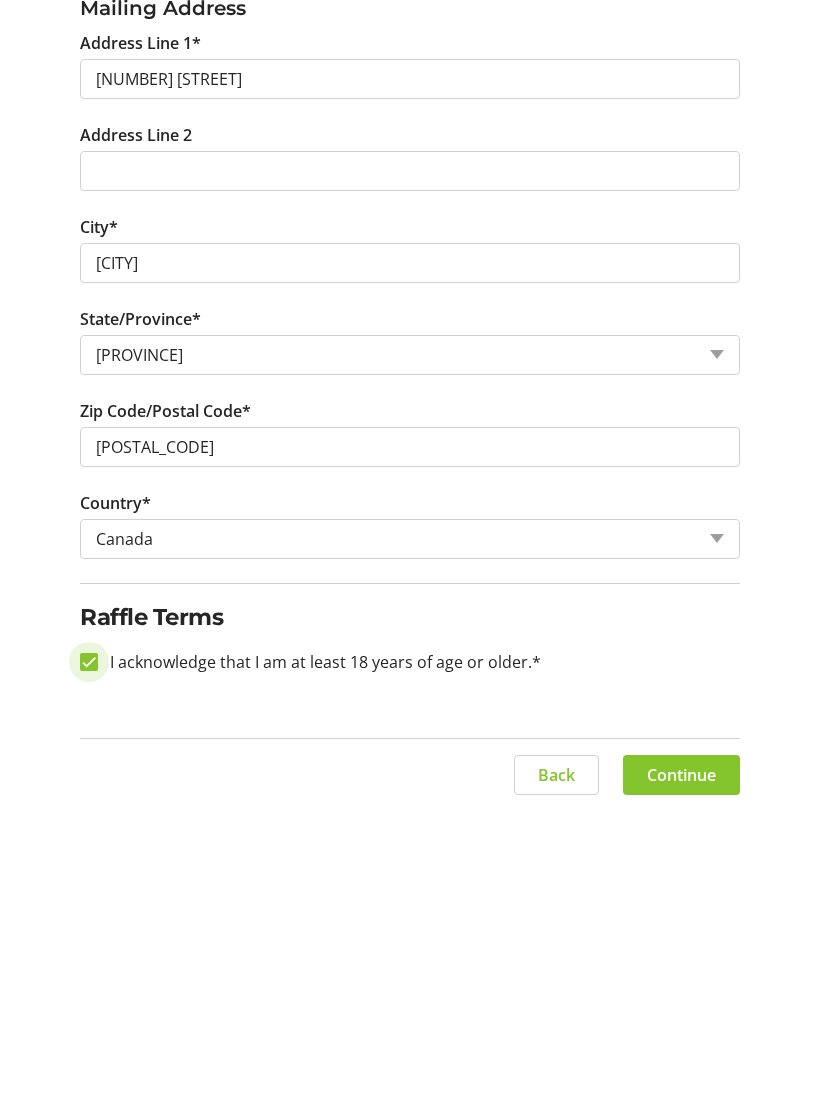 checkbox on "true" 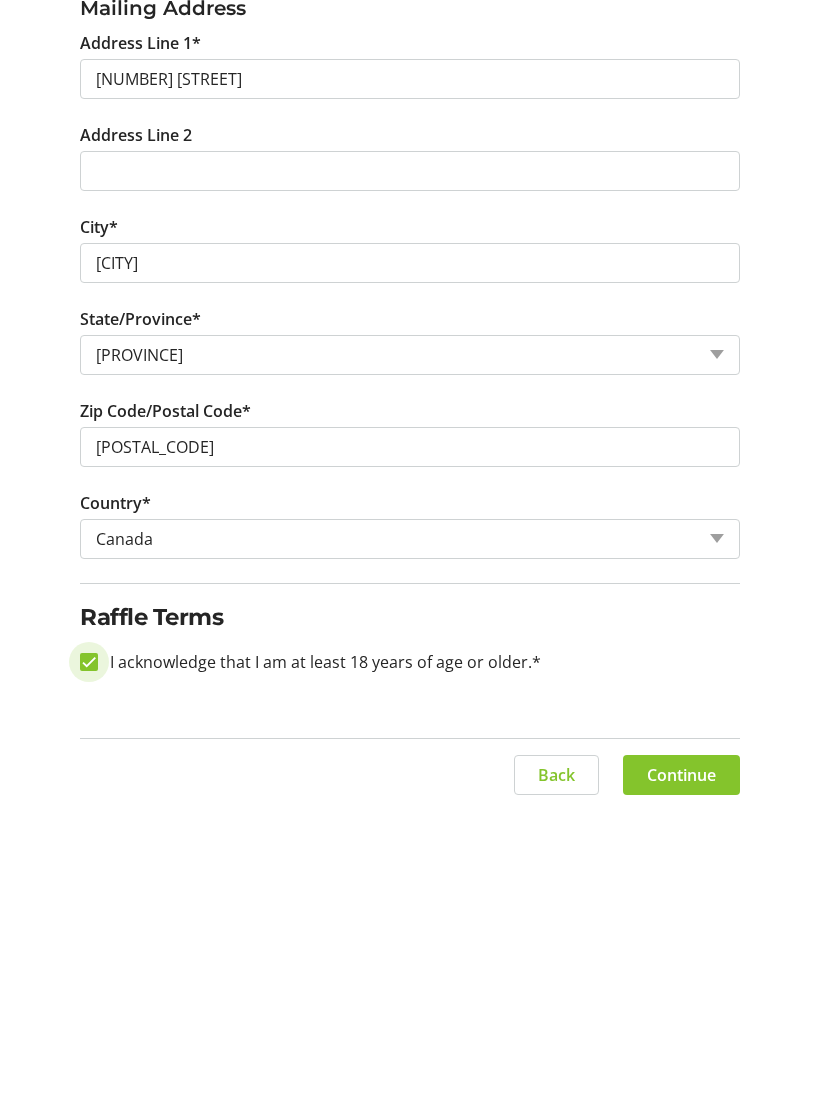 scroll, scrollTop: 602, scrollLeft: 0, axis: vertical 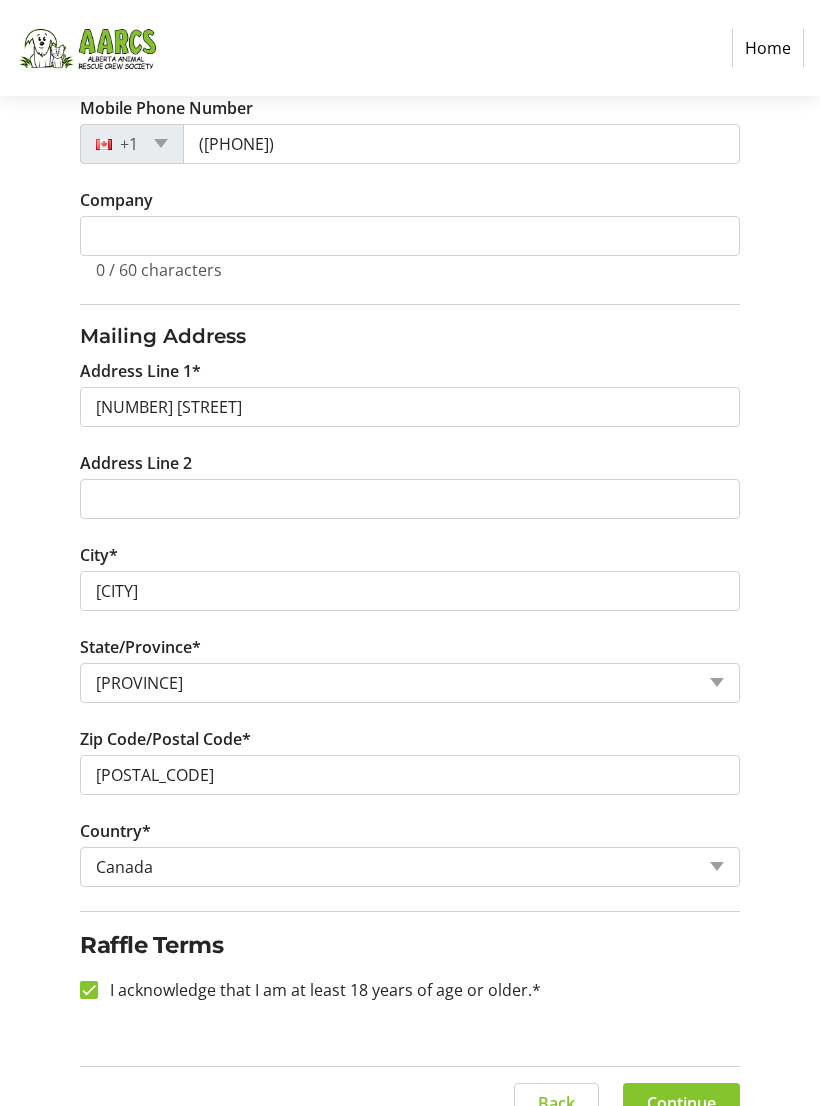 click on "Continue" 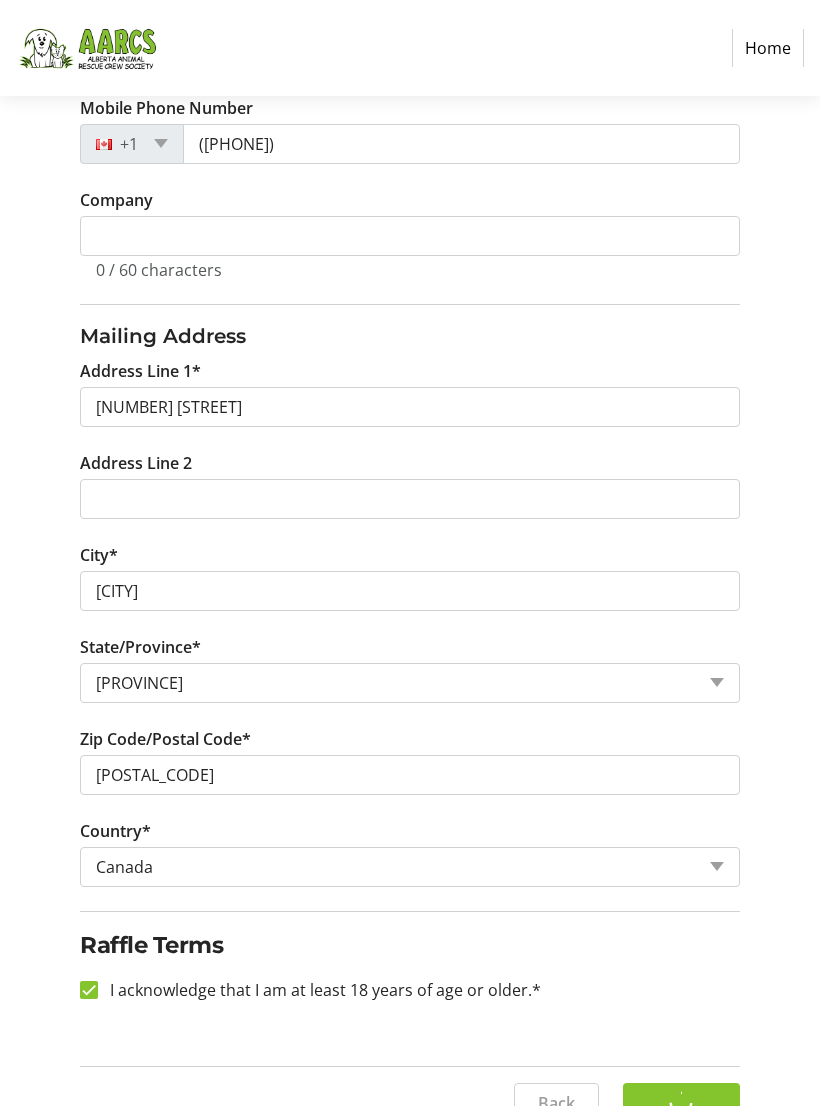 scroll, scrollTop: 0, scrollLeft: 0, axis: both 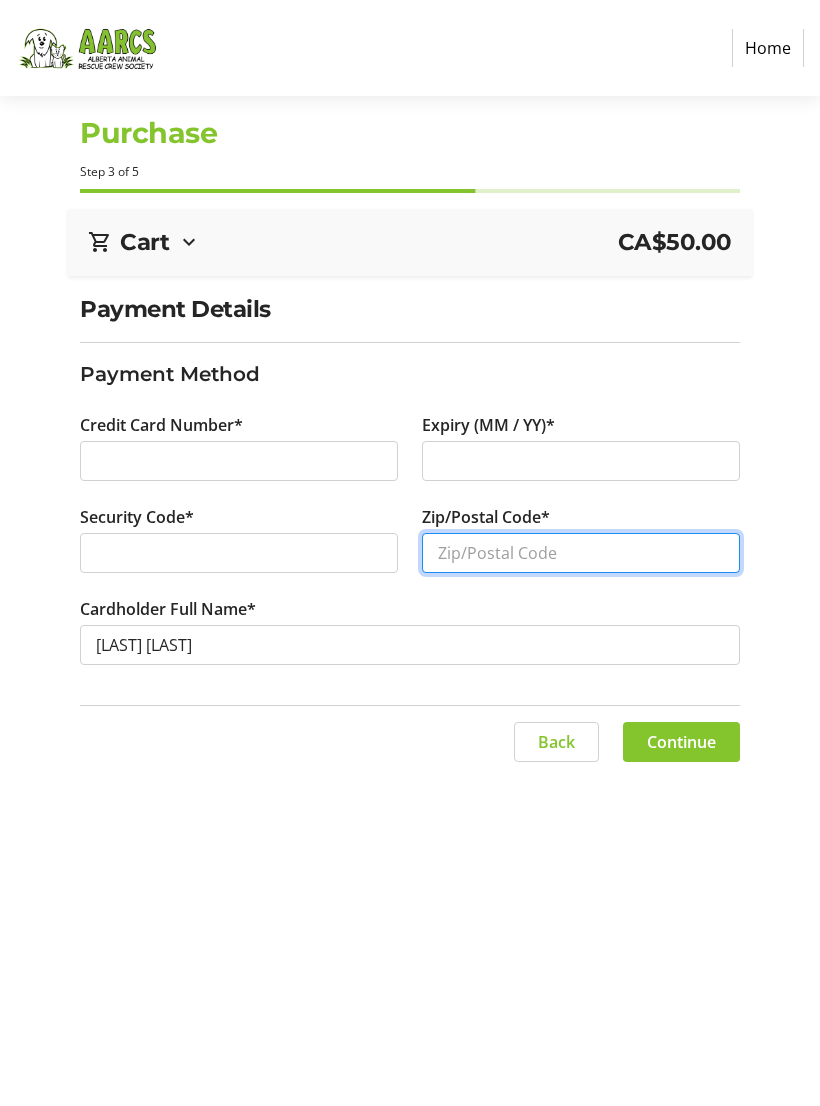 click on "Zip/Postal Code*" at bounding box center [581, 553] 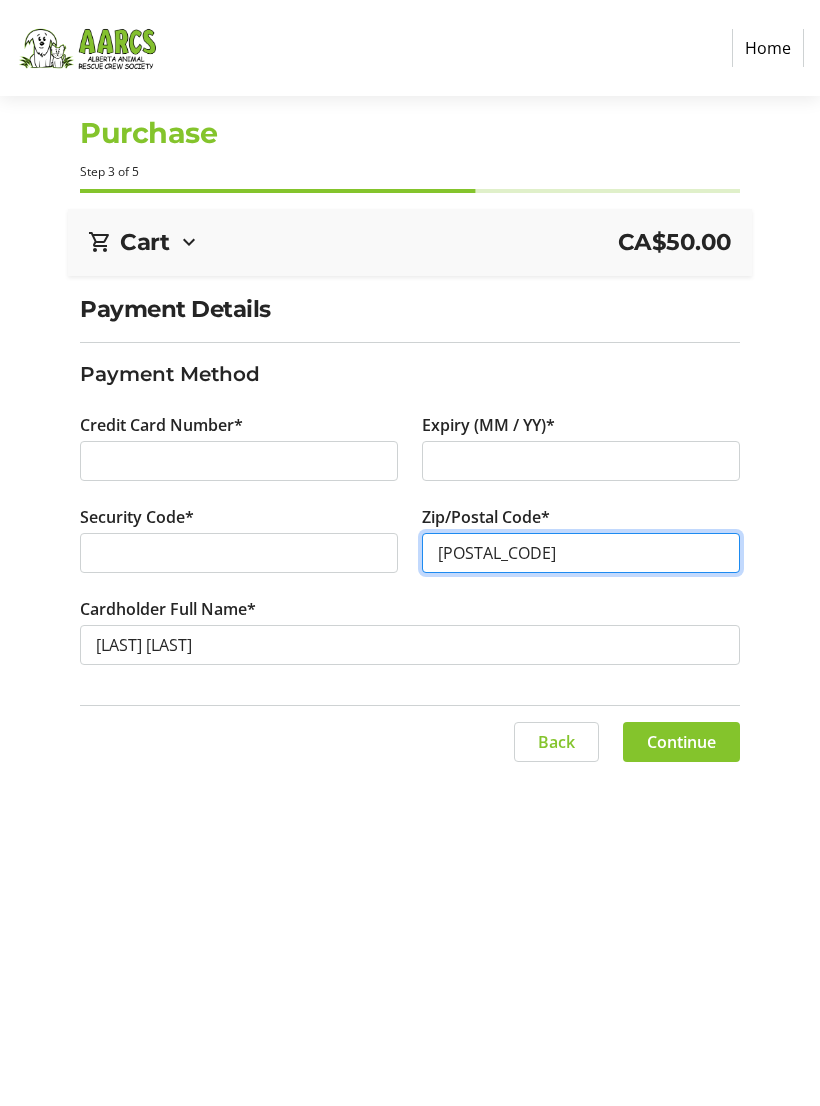 type on "[POSTAL_CODE]" 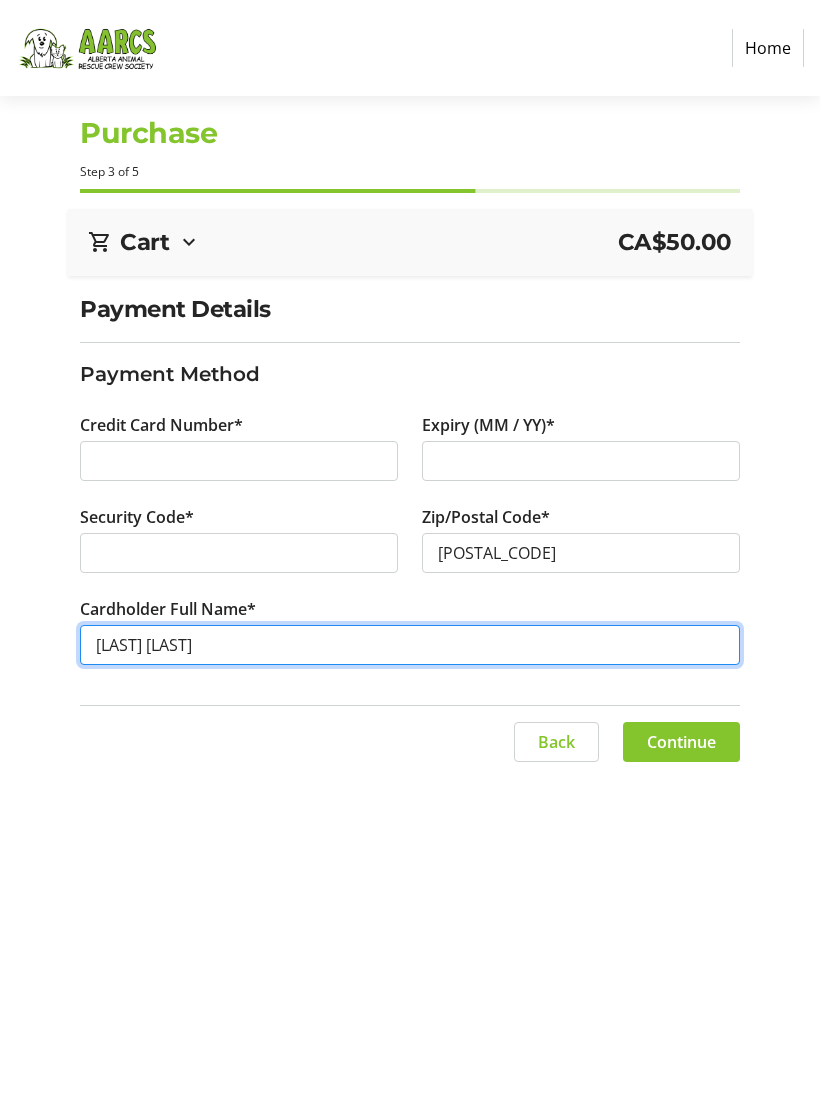 click on "[LAST] [LAST]" at bounding box center [409, 645] 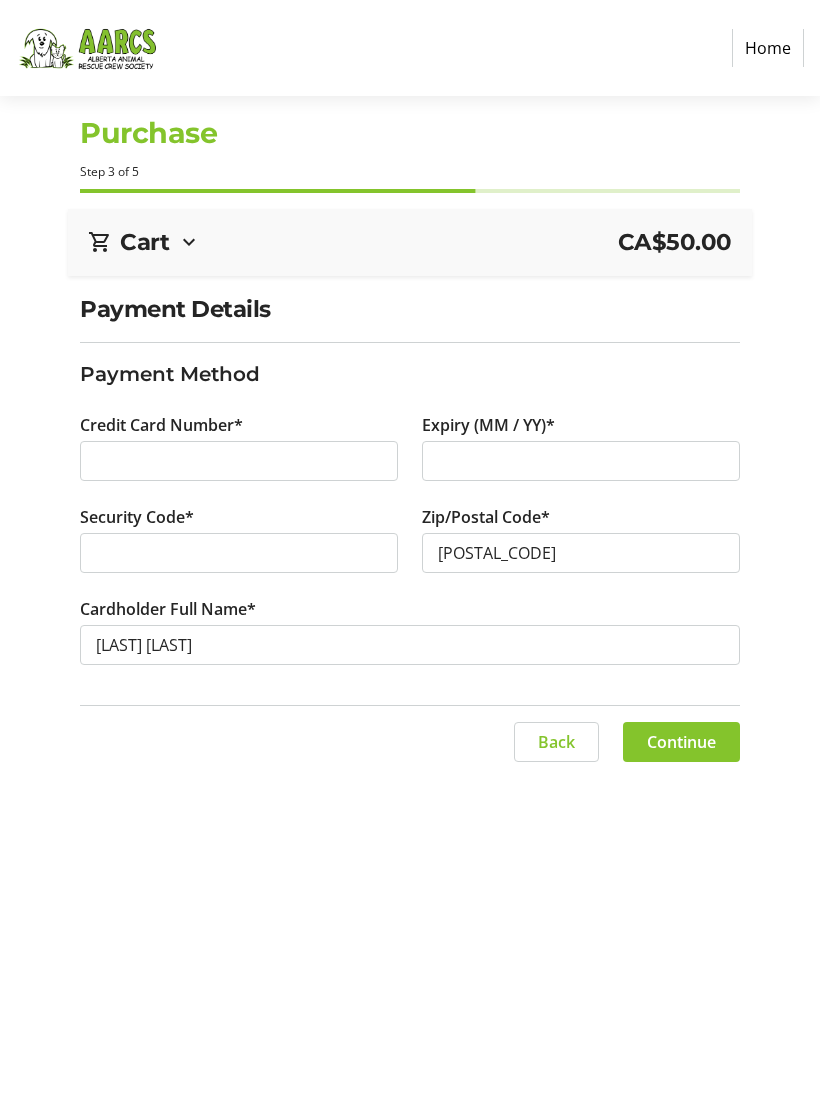 click on "Continue" 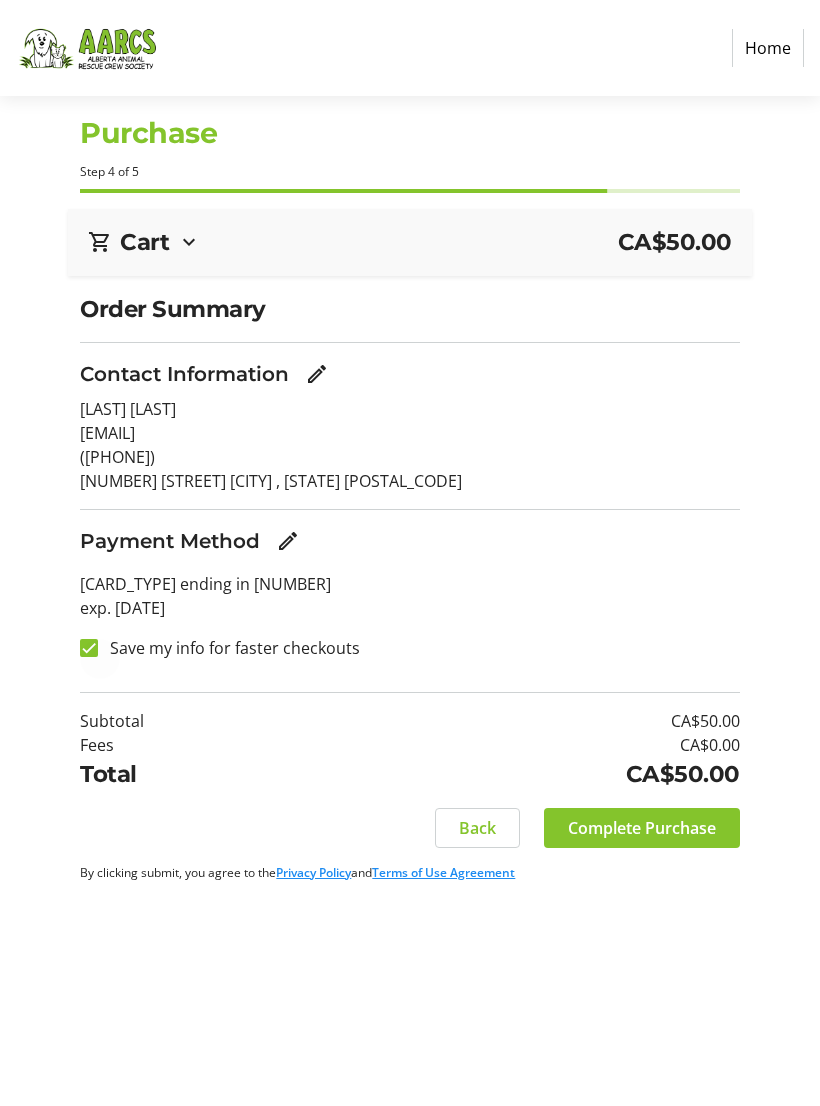 click at bounding box center (89, 648) 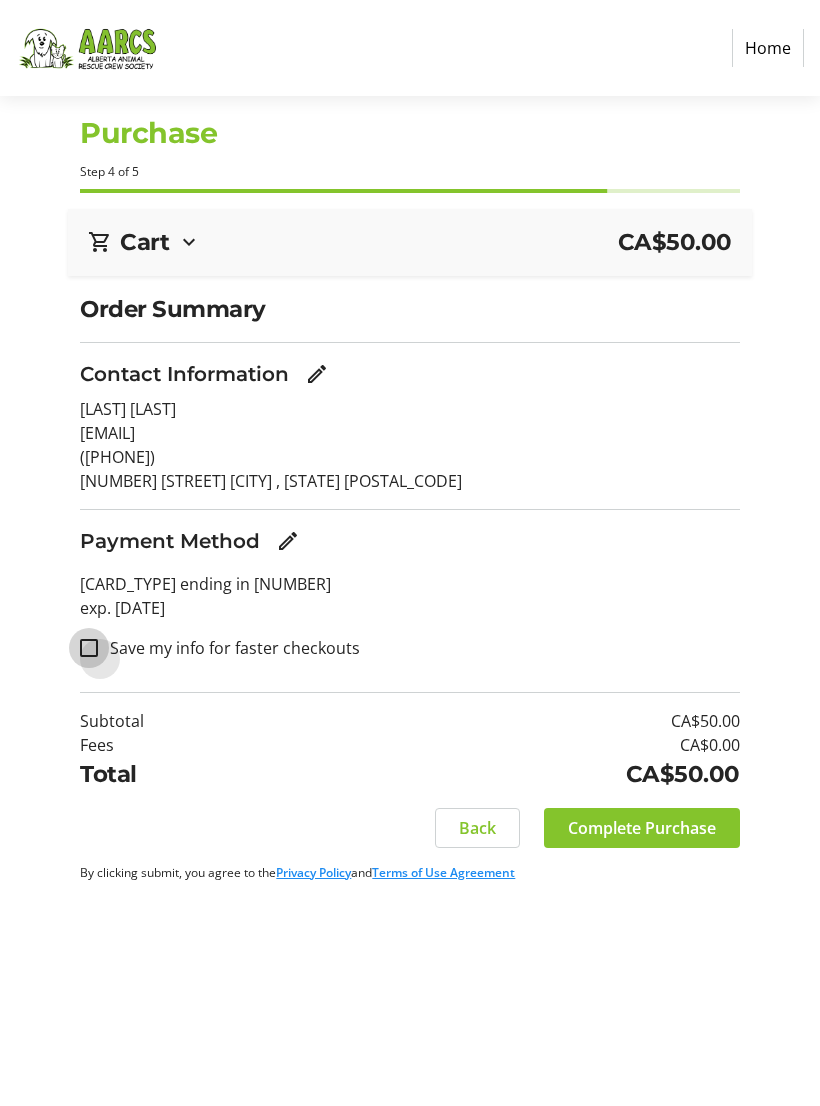 checkbox on "false" 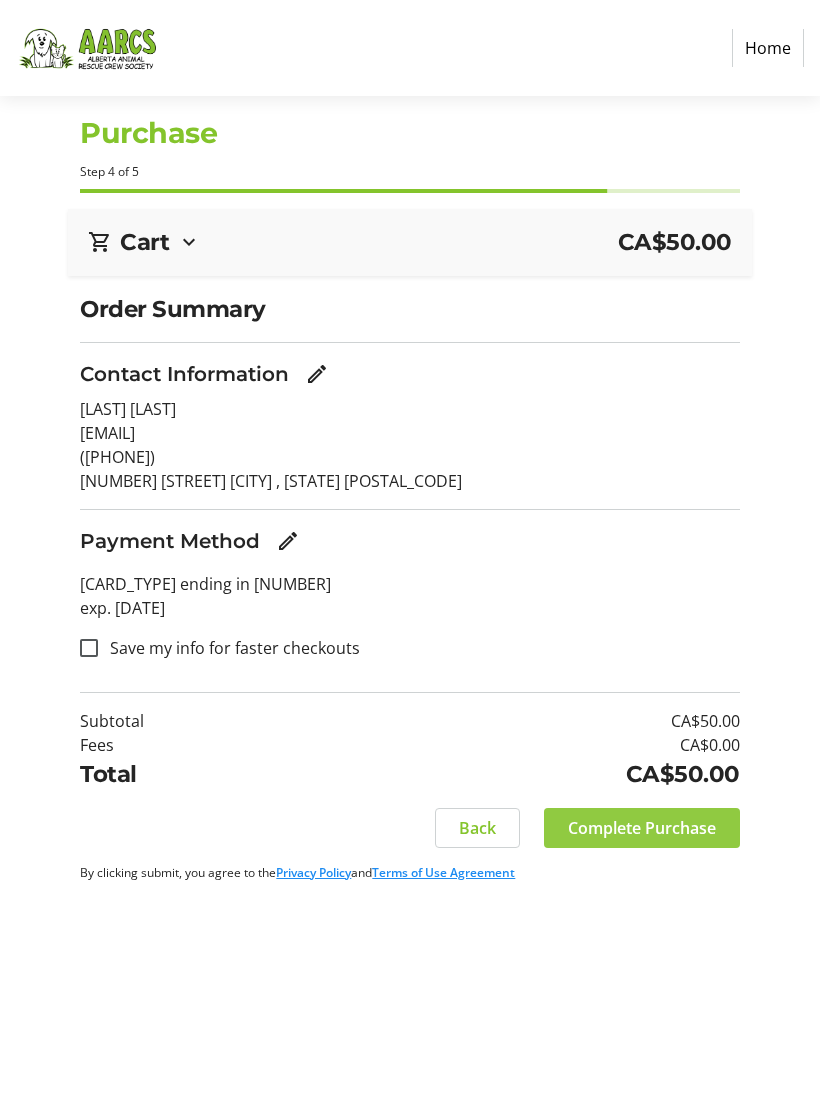 click on "Complete Purchase" 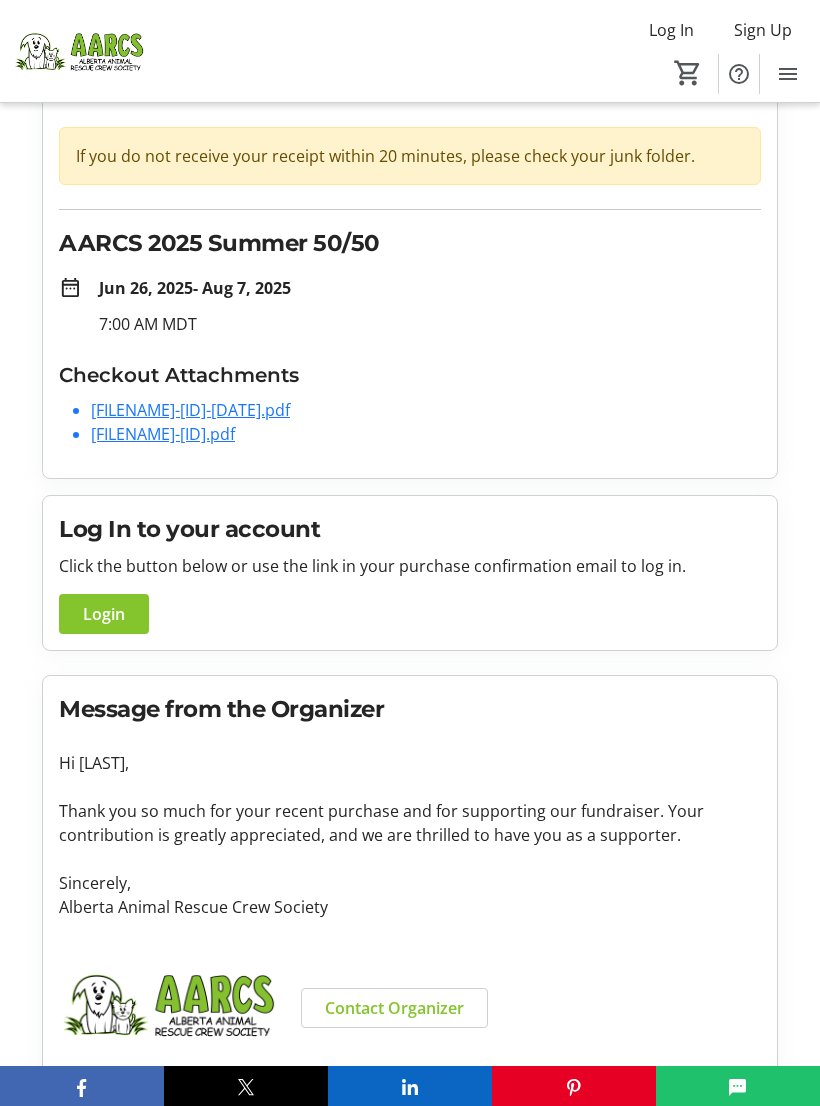 scroll, scrollTop: 0, scrollLeft: 0, axis: both 